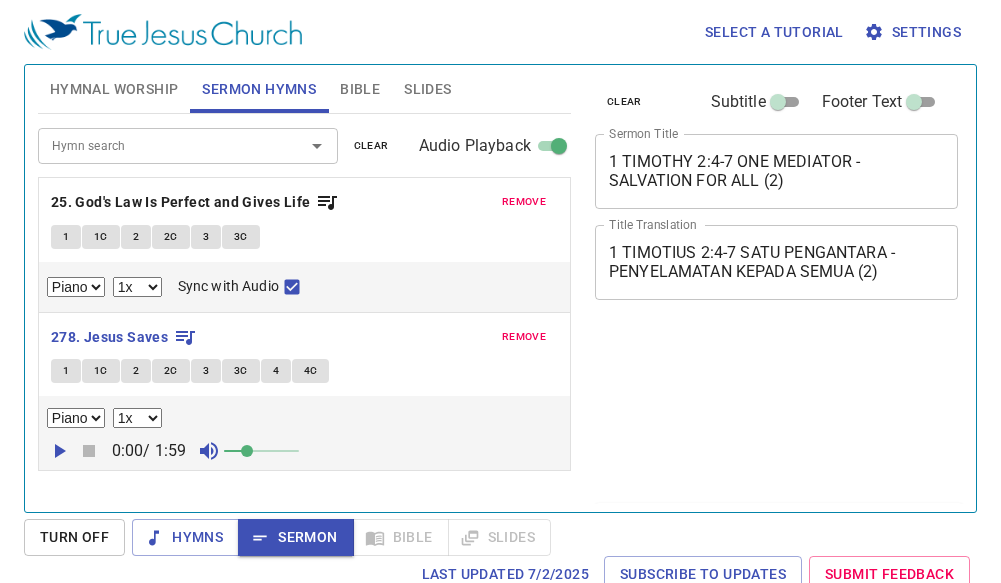 select on "1" 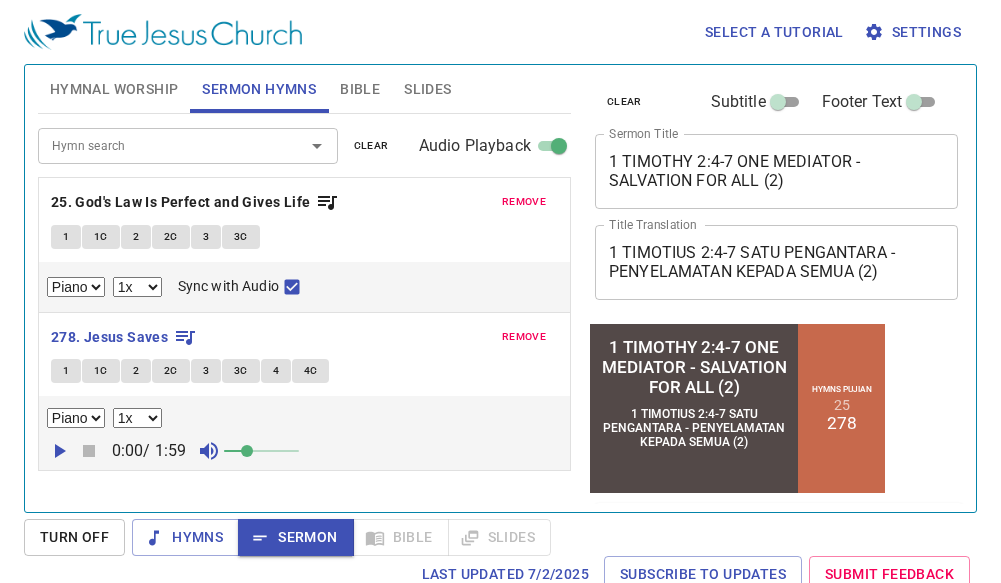 scroll, scrollTop: 0, scrollLeft: 0, axis: both 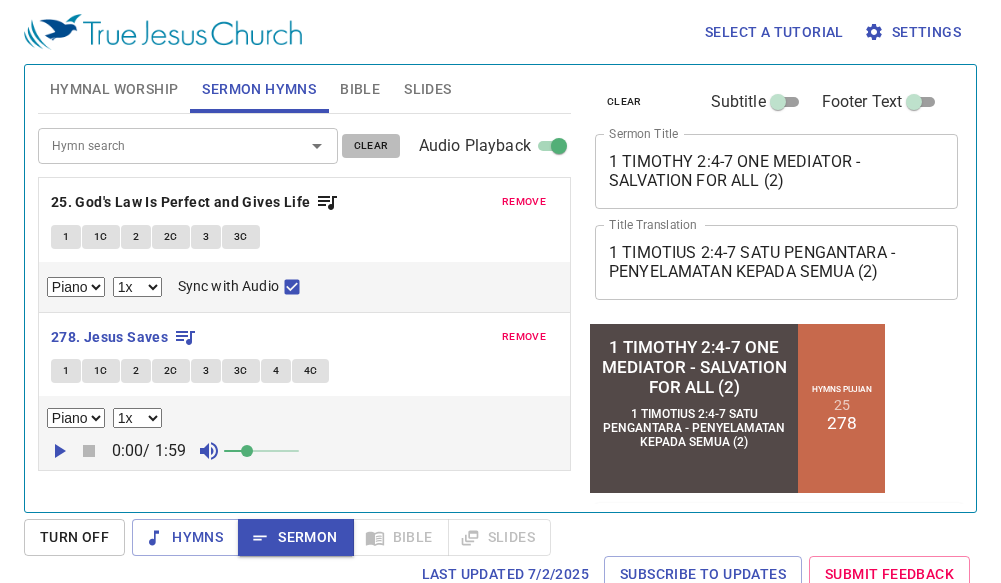 click on "clear" at bounding box center (371, 146) 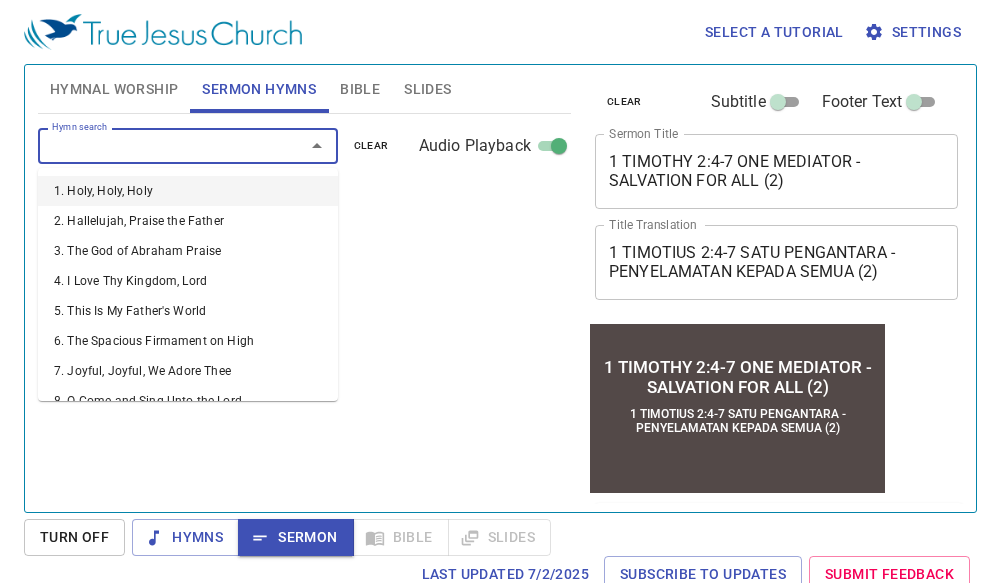 click on "Hymn search" at bounding box center (158, 145) 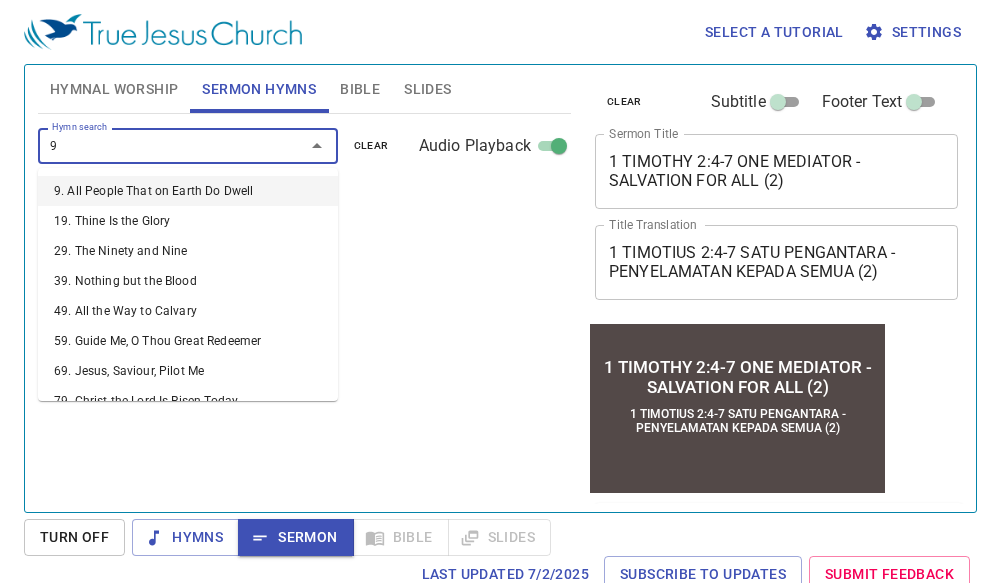 type on "98" 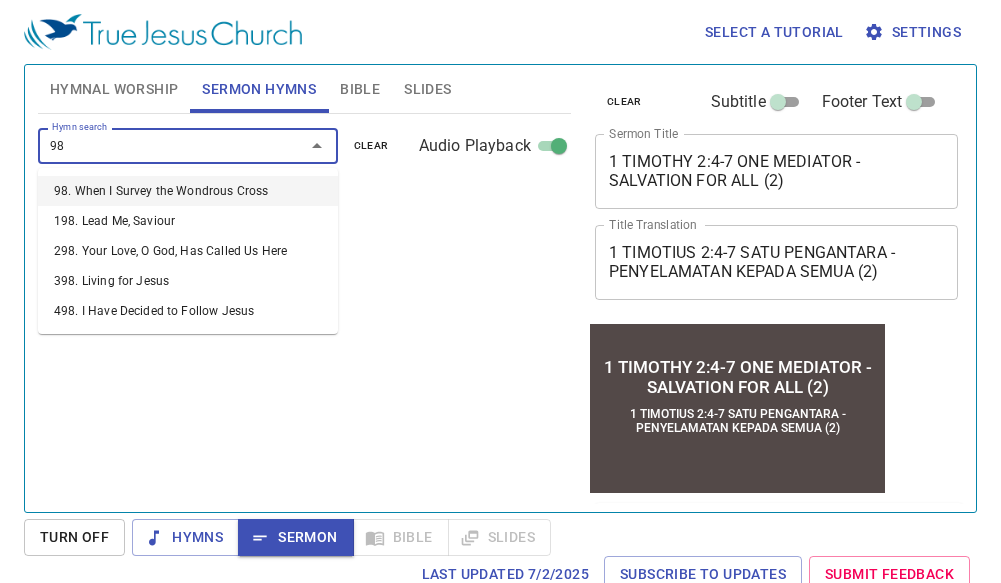 click on "98. When I Survey the Wondrous Cross" at bounding box center [188, 191] 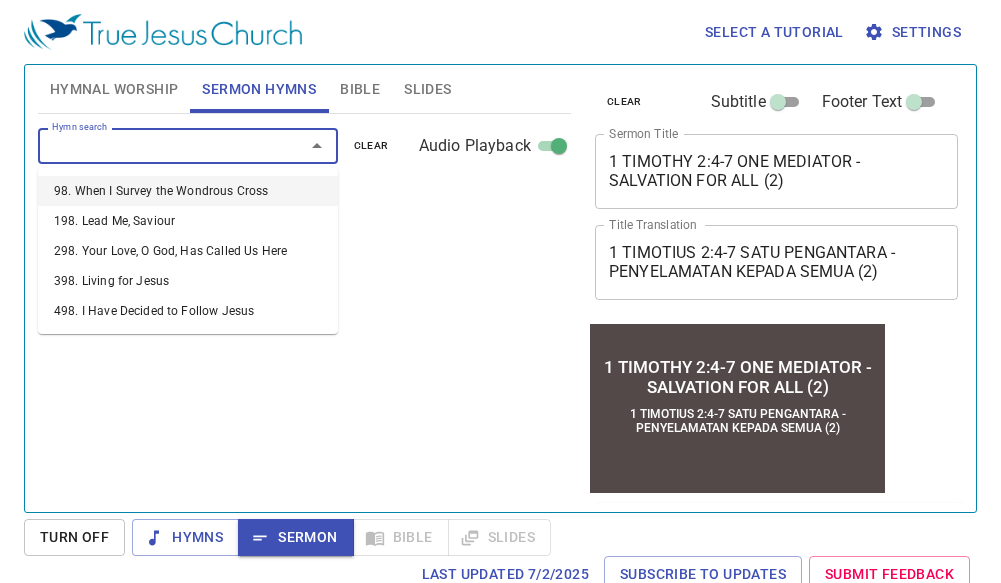 select on "1" 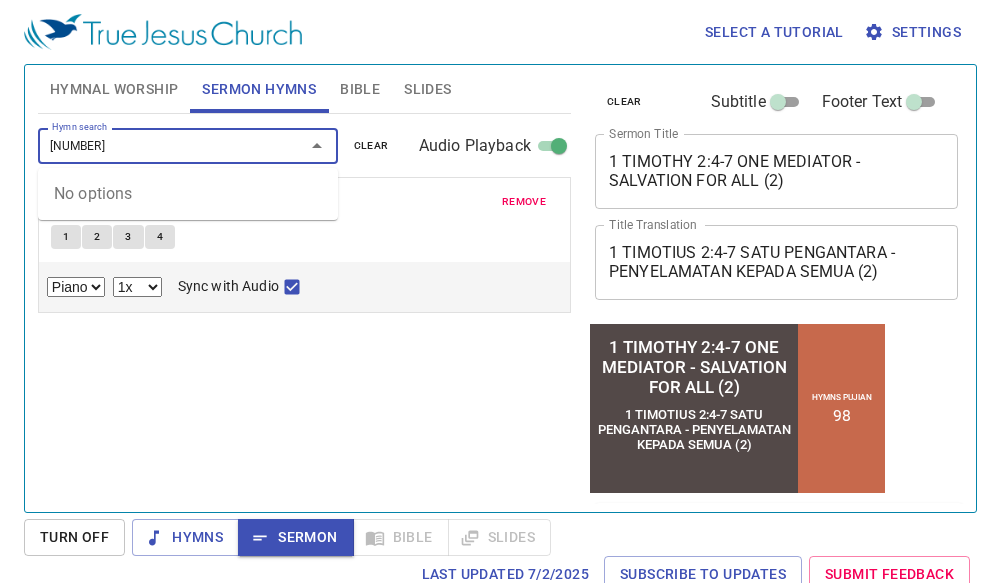 type on "445" 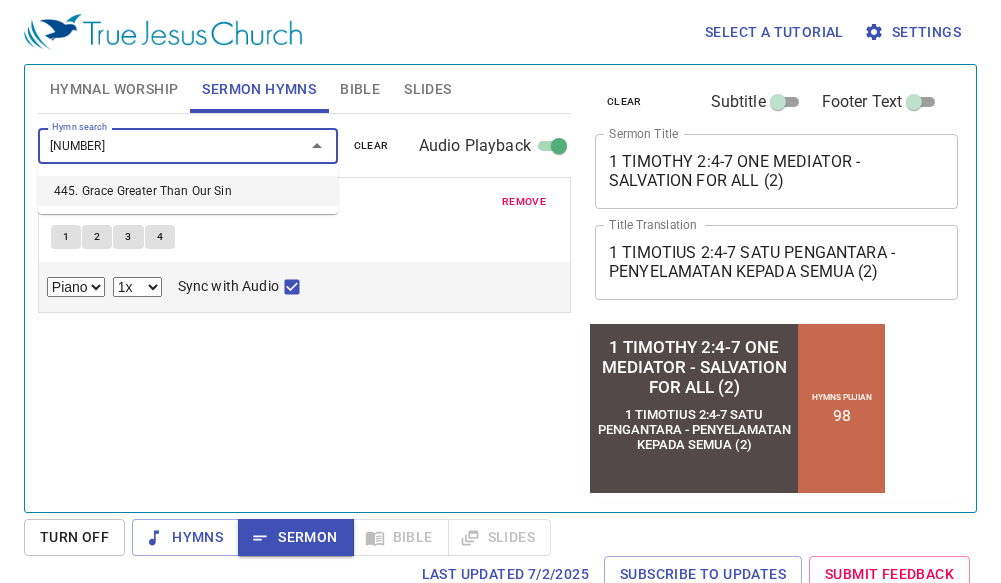 click on "445. Grace Greater Than Our Sin" at bounding box center [188, 191] 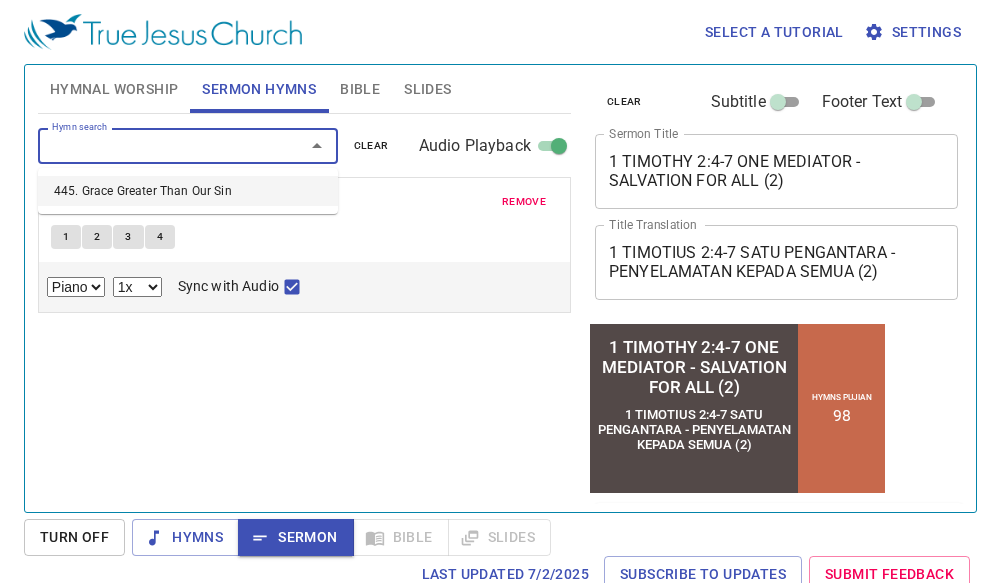 select on "1" 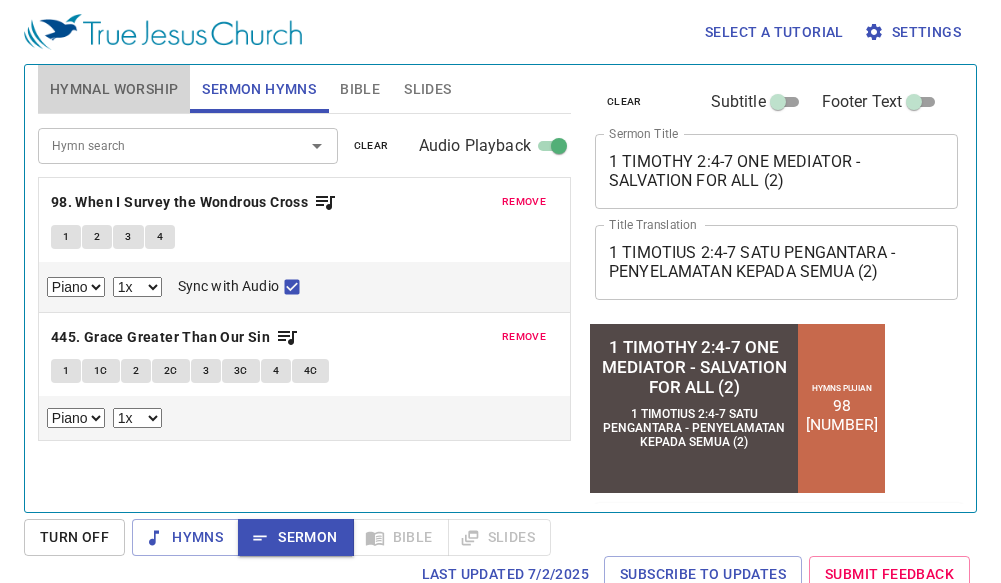 click on "Hymnal Worship" at bounding box center [114, 89] 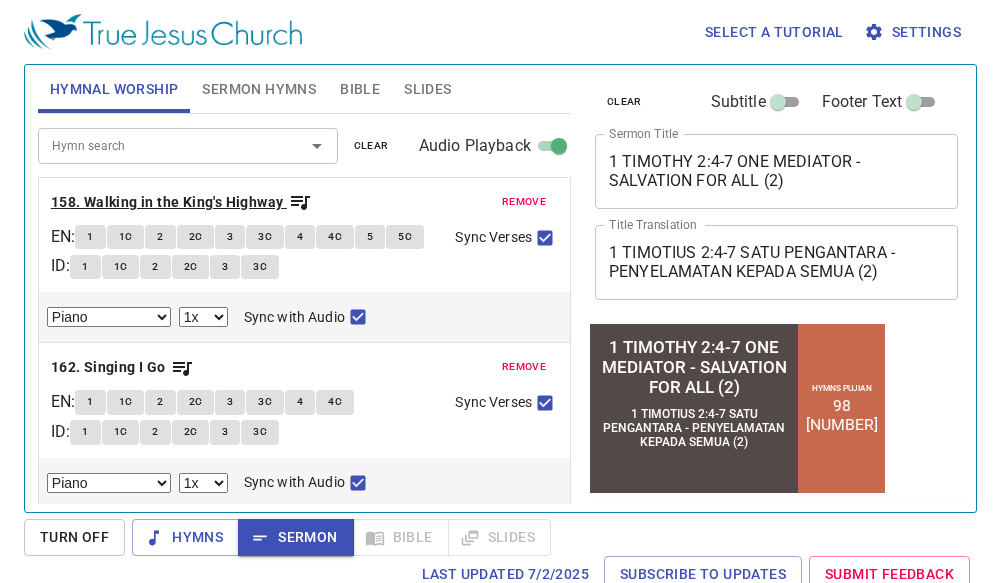 click on "158. Walking in the King's Highway" at bounding box center (167, 202) 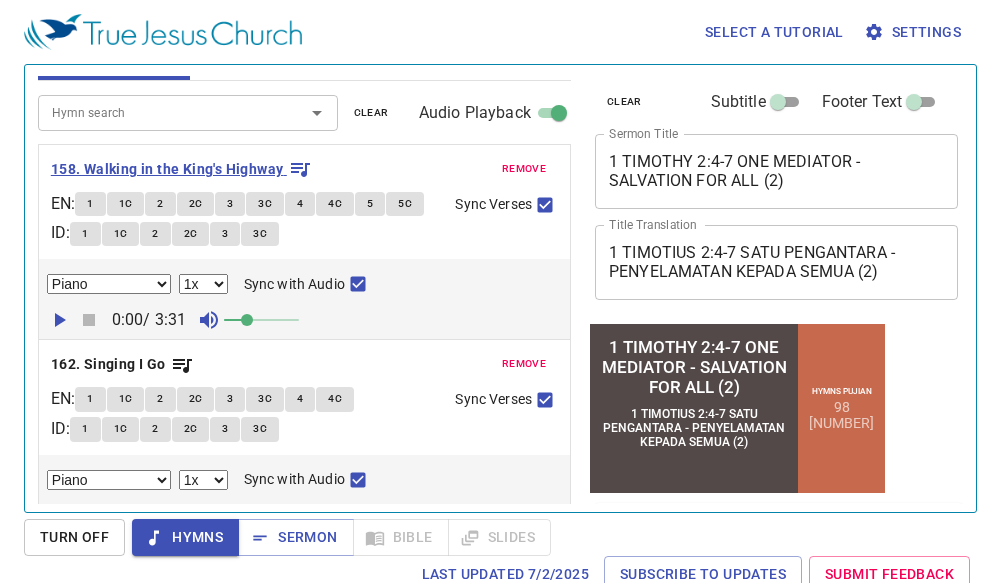 scroll, scrollTop: 0, scrollLeft: 0, axis: both 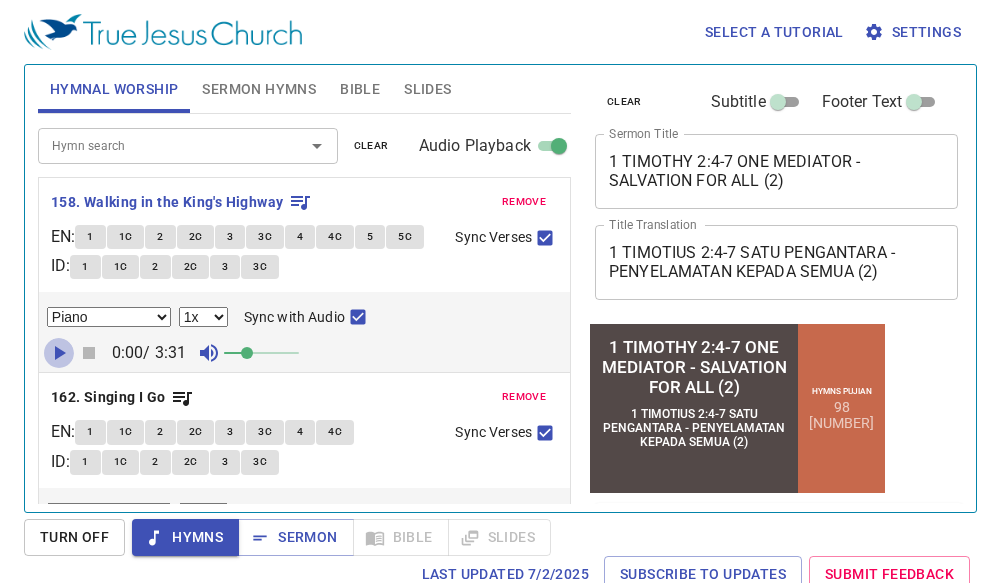 click 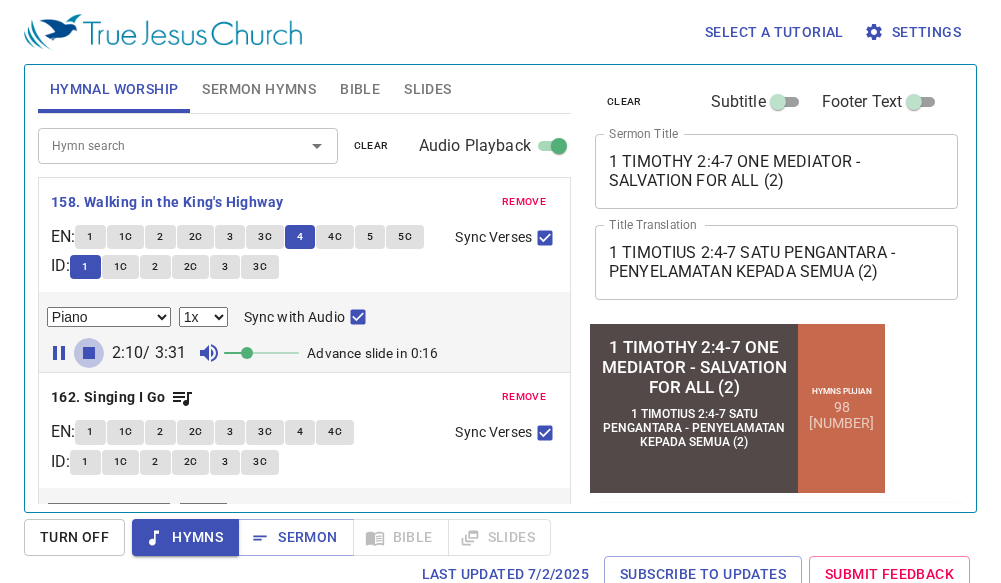 click 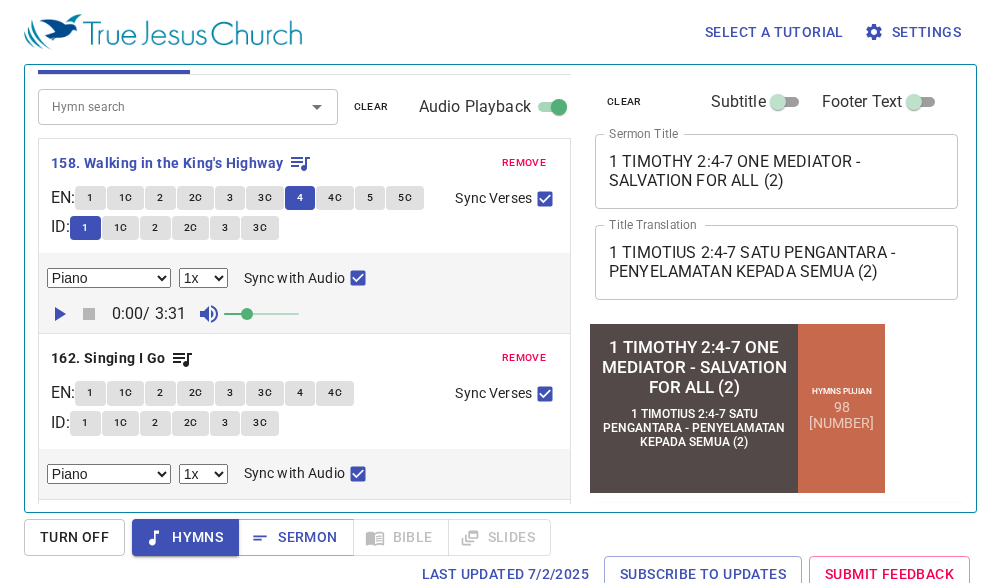 scroll, scrollTop: 100, scrollLeft: 0, axis: vertical 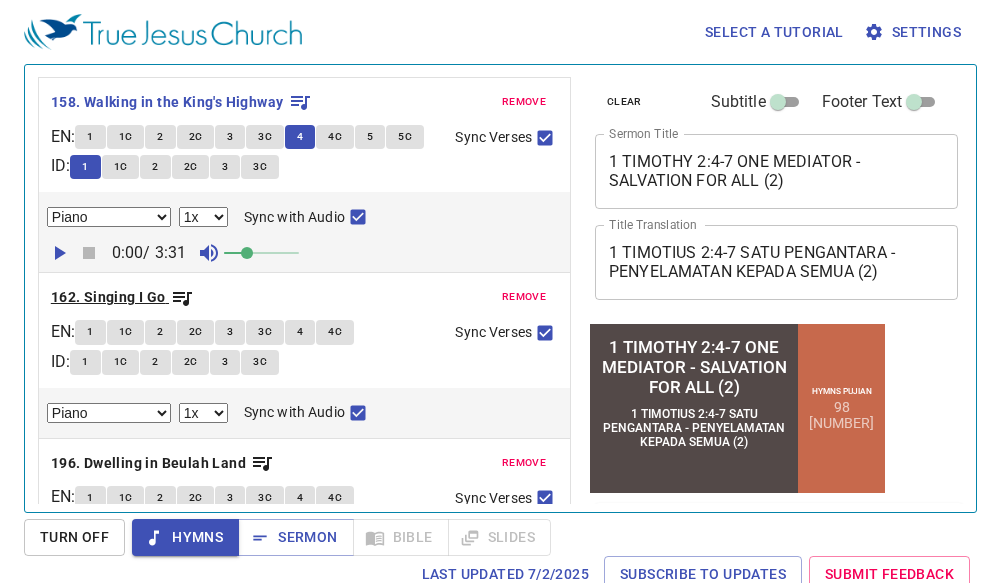 click on "162. Singing I Go" at bounding box center (108, 297) 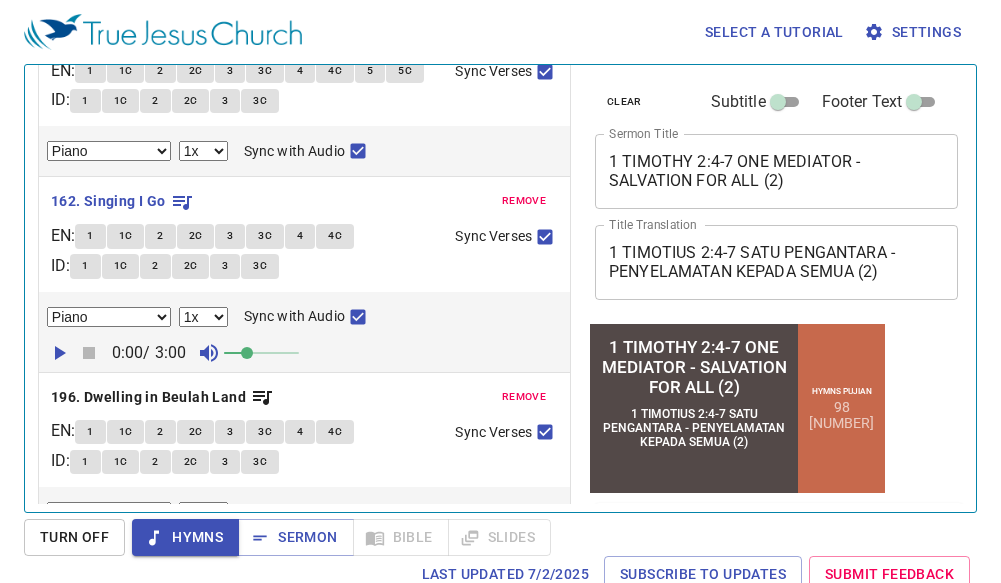 scroll, scrollTop: 200, scrollLeft: 0, axis: vertical 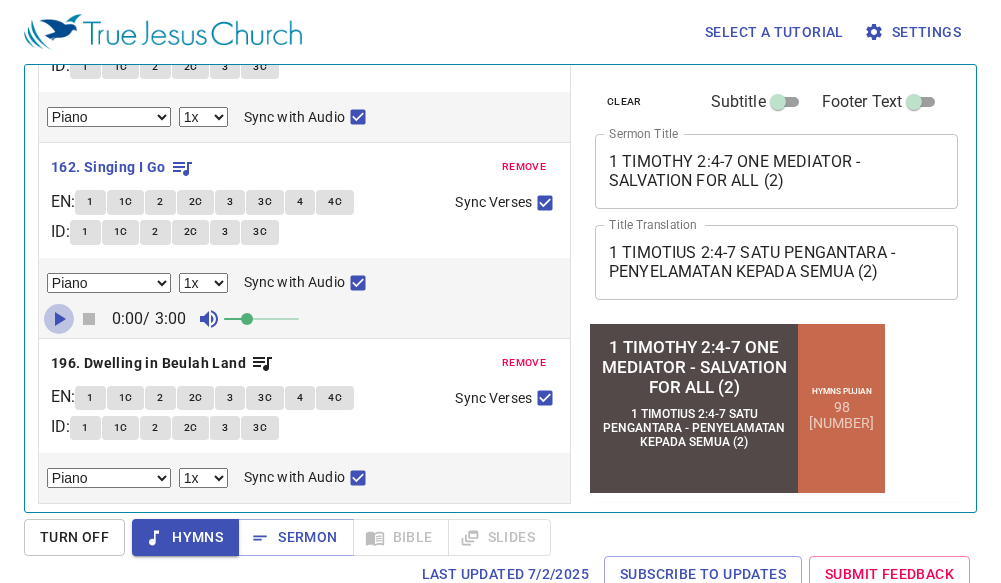 click 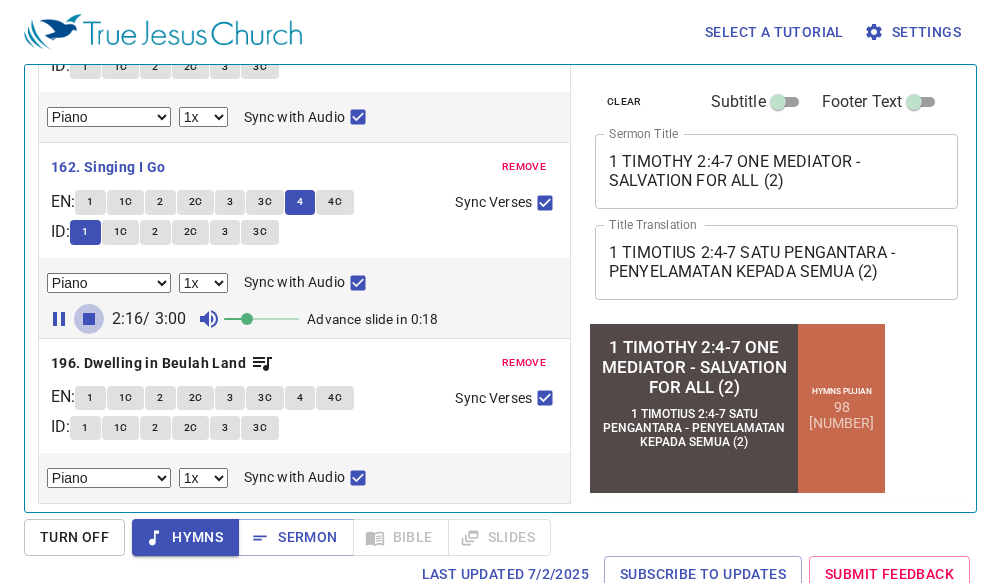 click 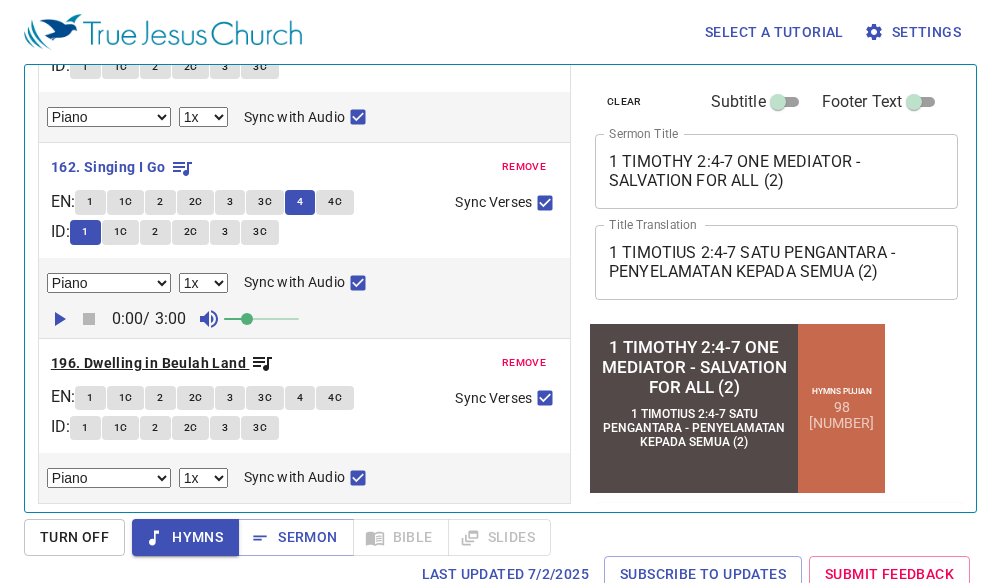 click on "196. Dwelling in Beulah Land" at bounding box center (148, 363) 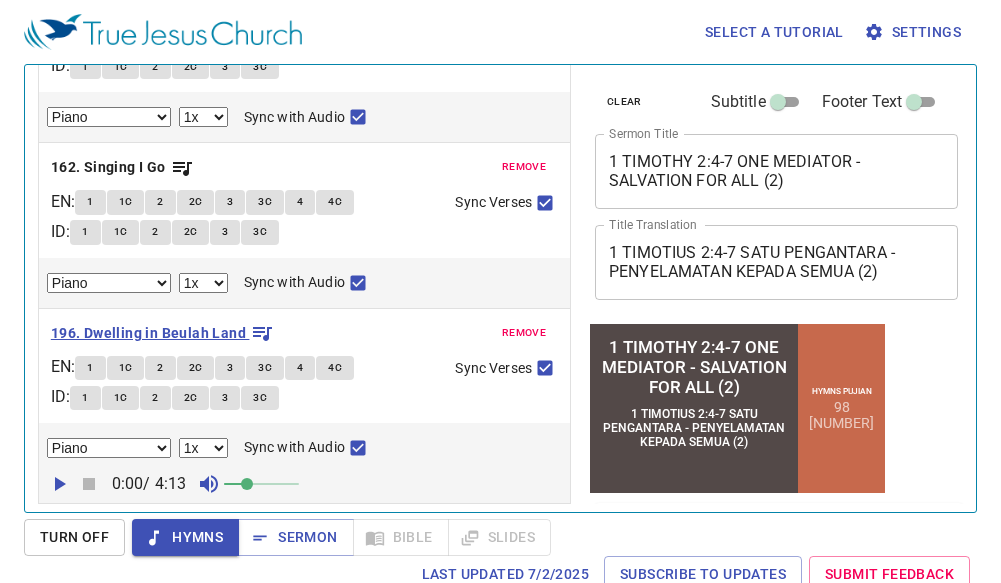 scroll, scrollTop: 300, scrollLeft: 0, axis: vertical 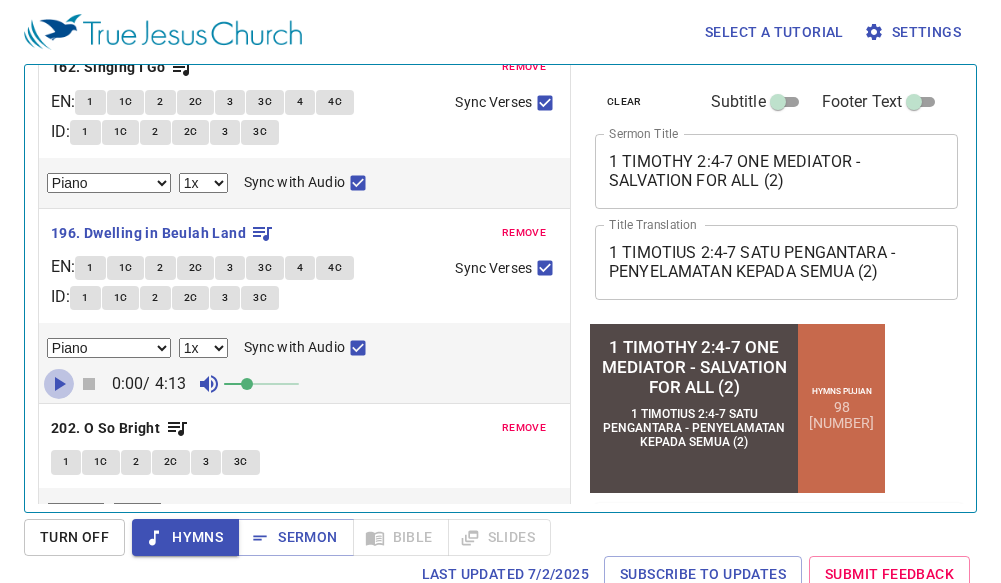 click 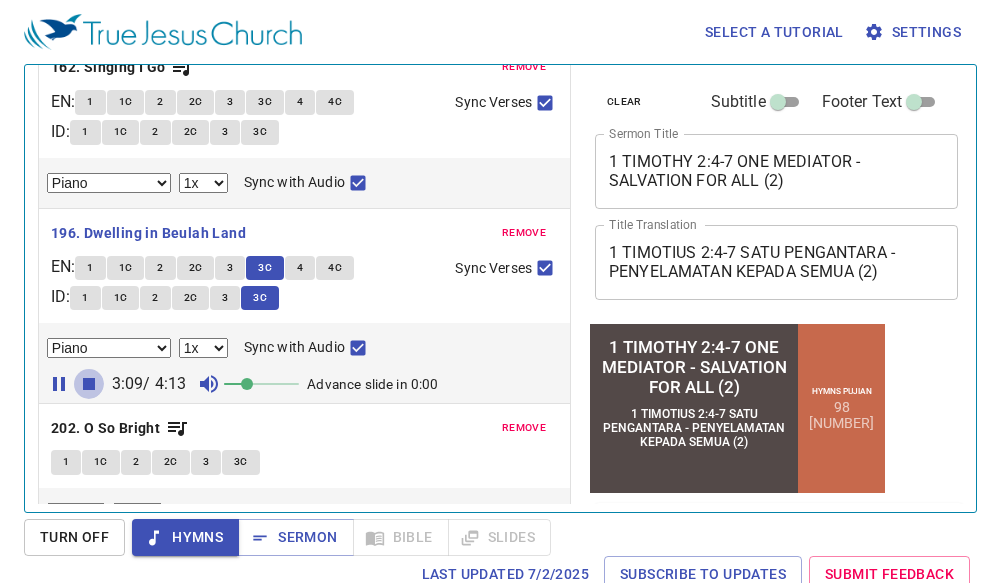 click 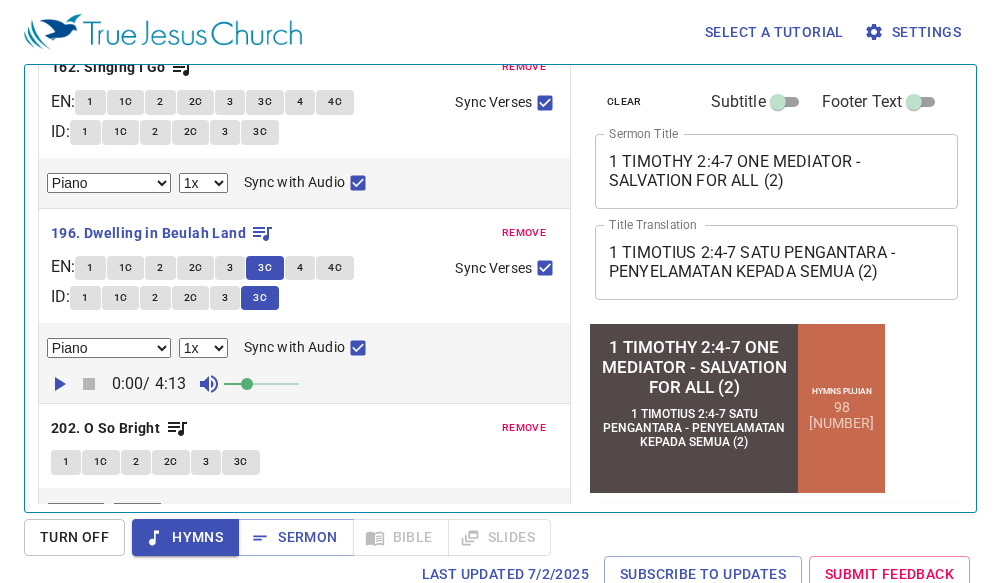 scroll, scrollTop: 360, scrollLeft: 0, axis: vertical 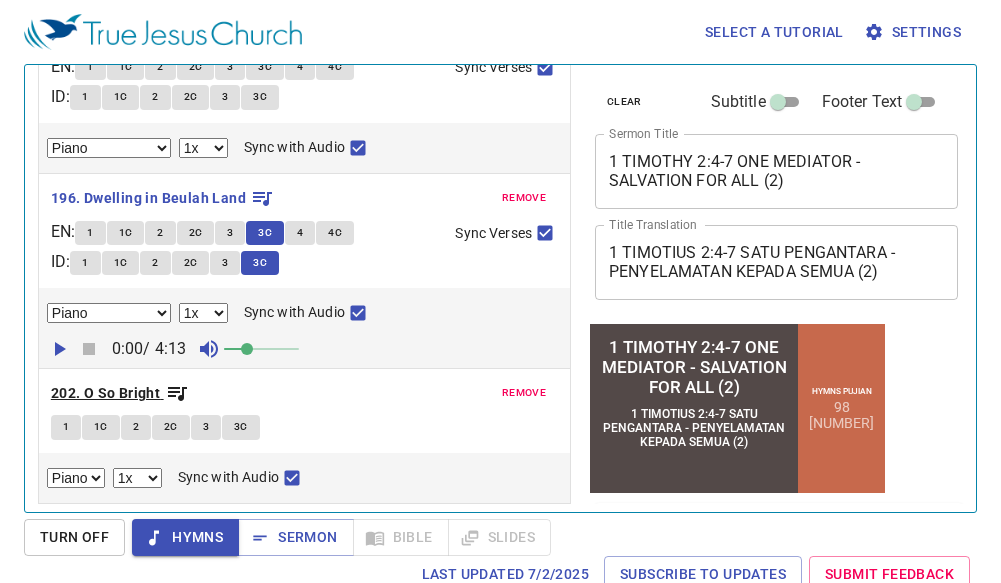 click on "202. O So Bright" at bounding box center [105, 393] 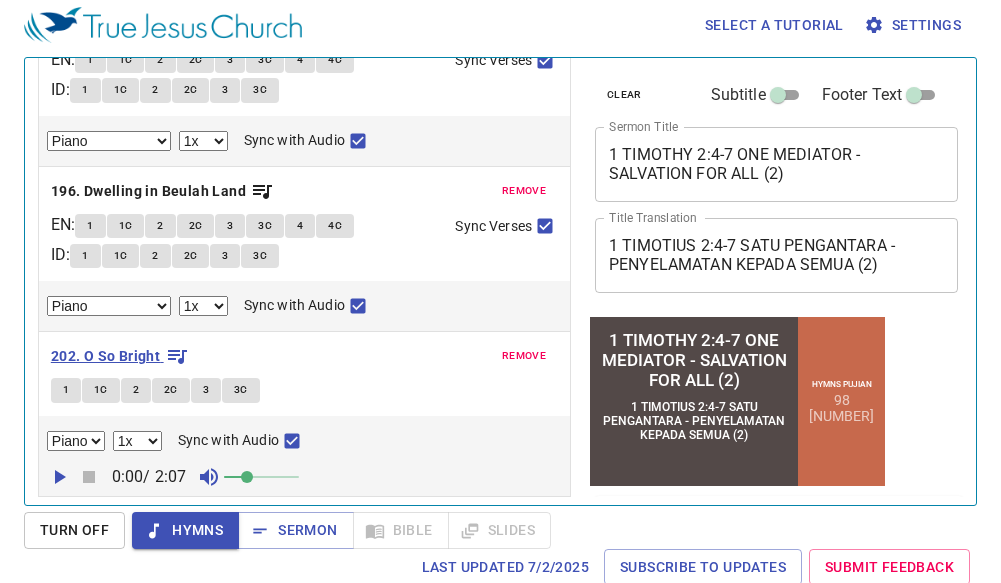 scroll, scrollTop: 9, scrollLeft: 0, axis: vertical 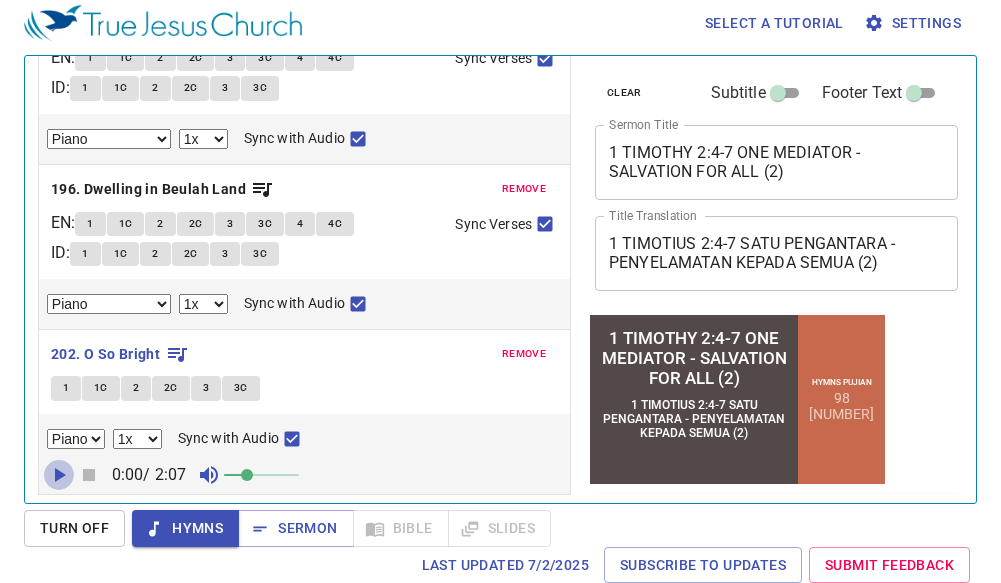 click 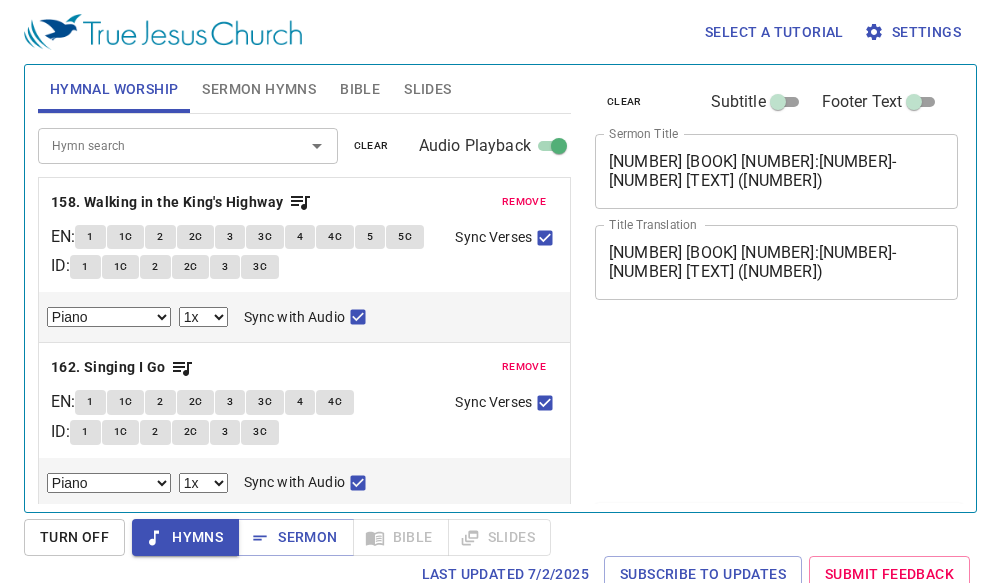 select on "1" 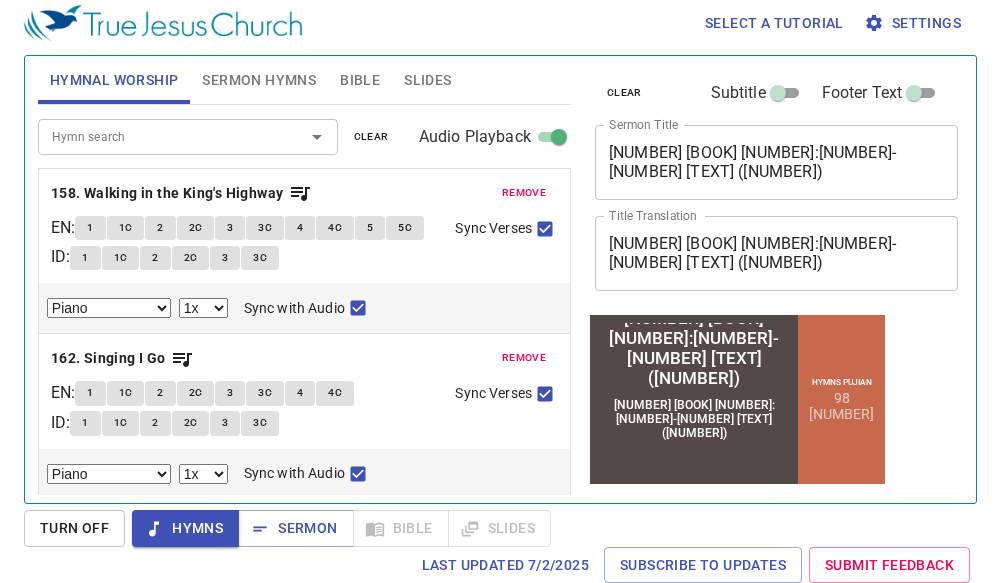 scroll, scrollTop: 0, scrollLeft: 0, axis: both 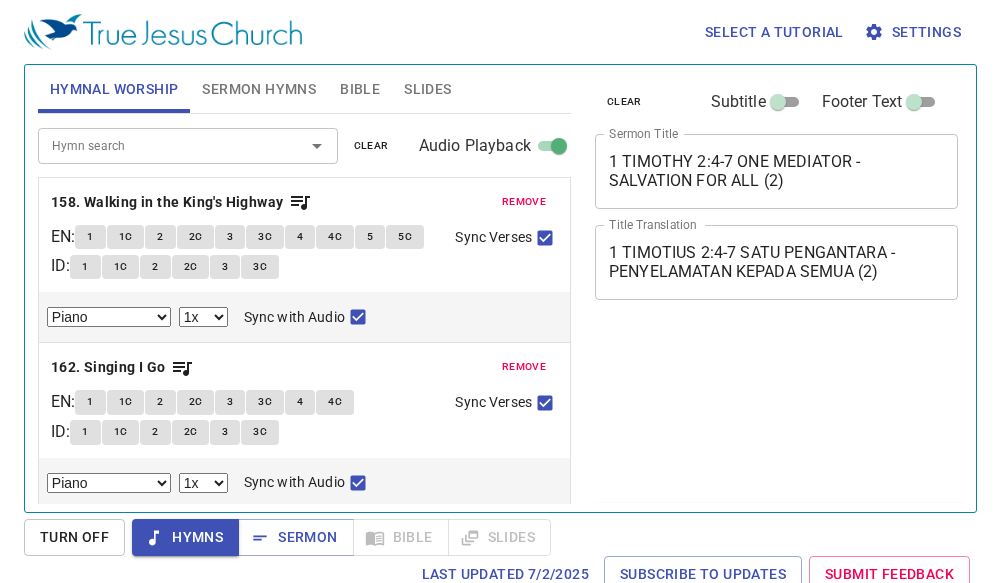 select on "1" 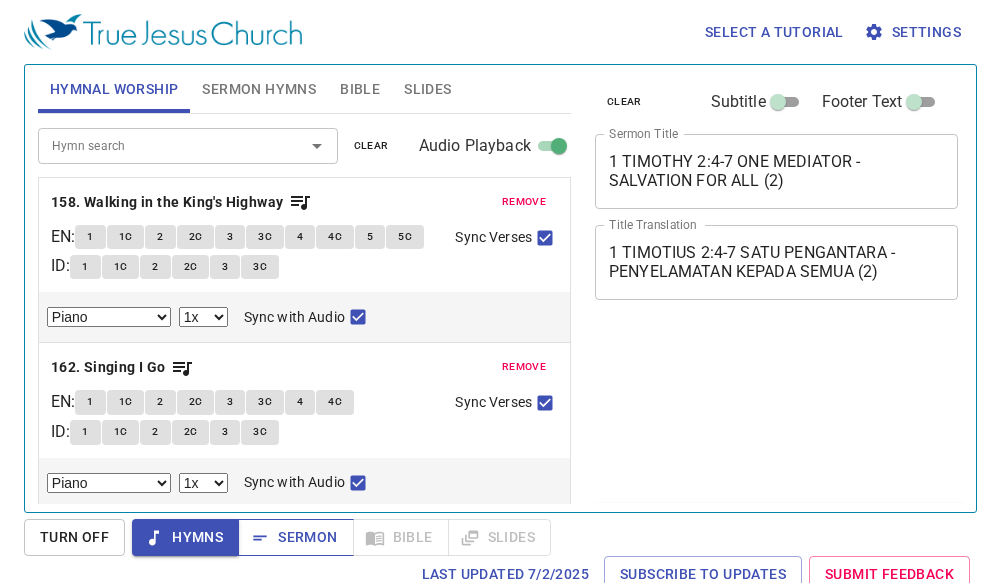 scroll, scrollTop: 9, scrollLeft: 0, axis: vertical 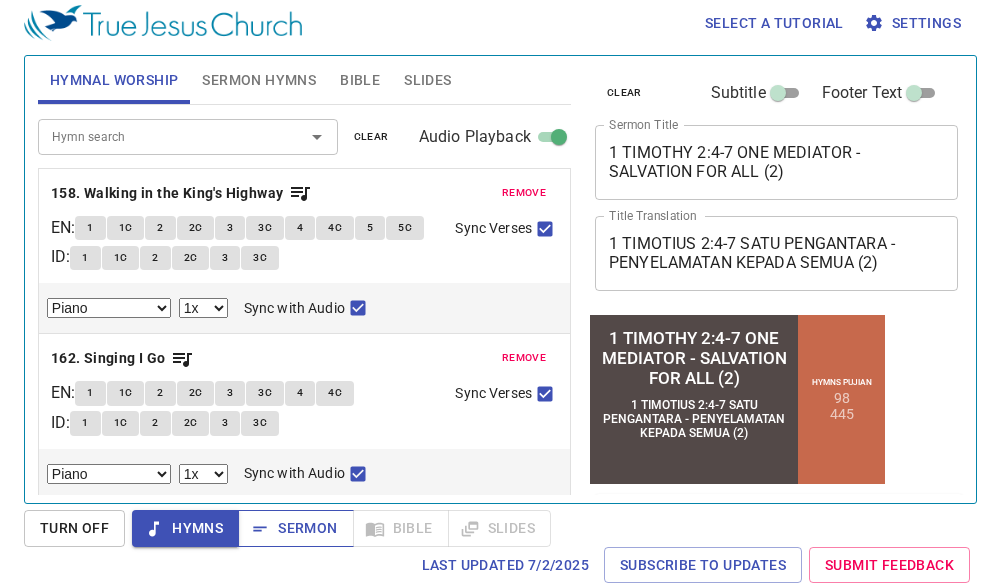 click on "Sermon" at bounding box center [295, 528] 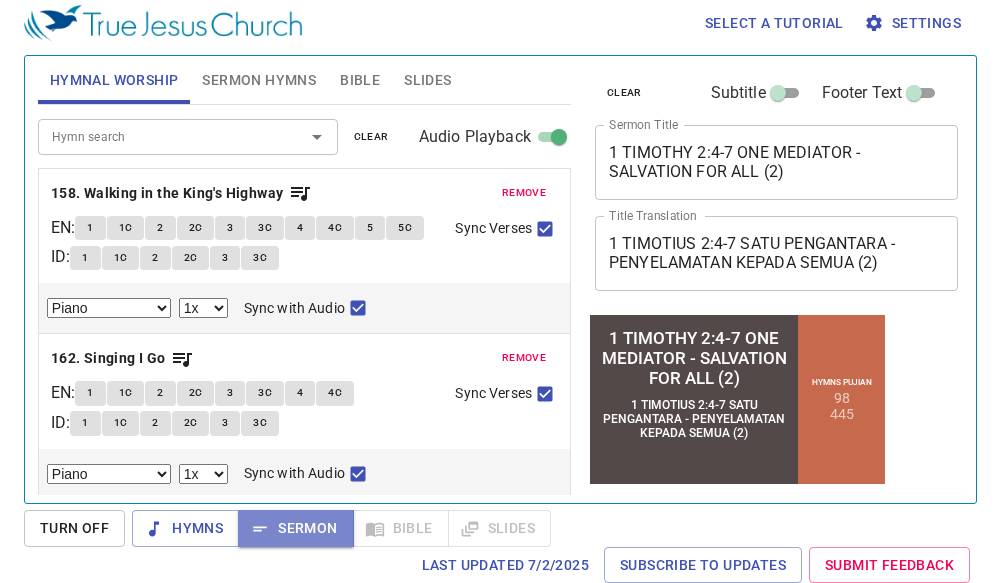 scroll, scrollTop: 9, scrollLeft: 0, axis: vertical 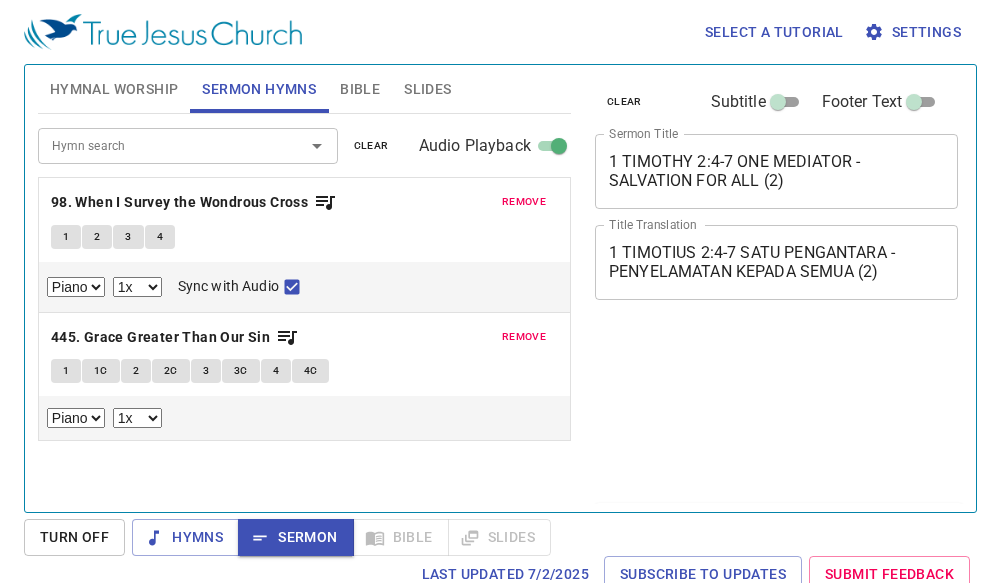 select on "1" 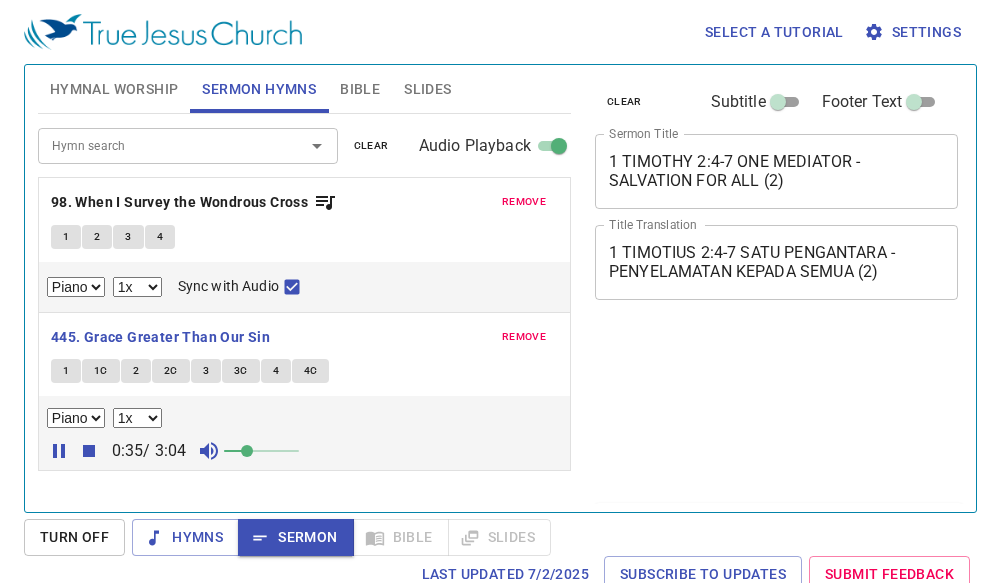 select on "1" 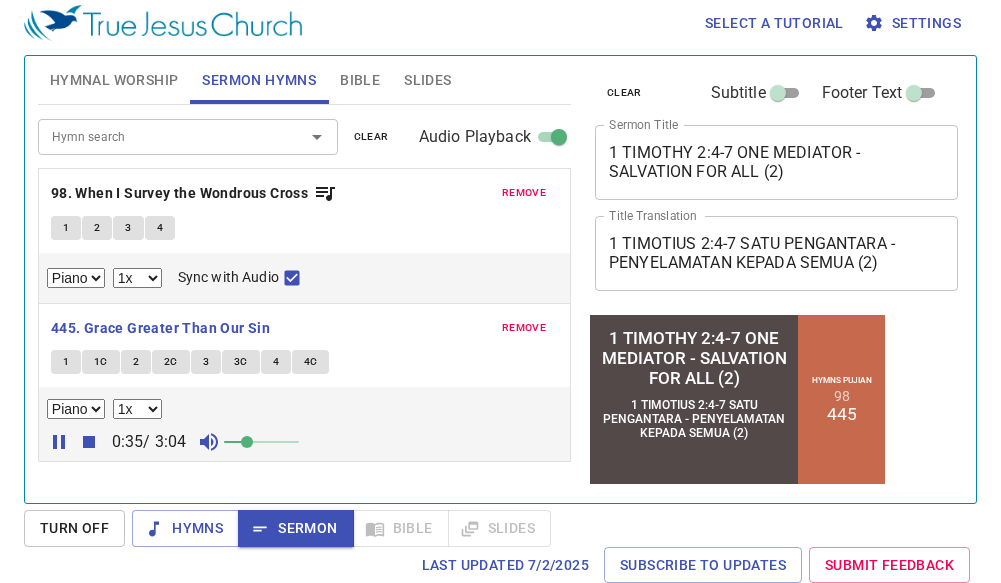 scroll, scrollTop: 9, scrollLeft: 0, axis: vertical 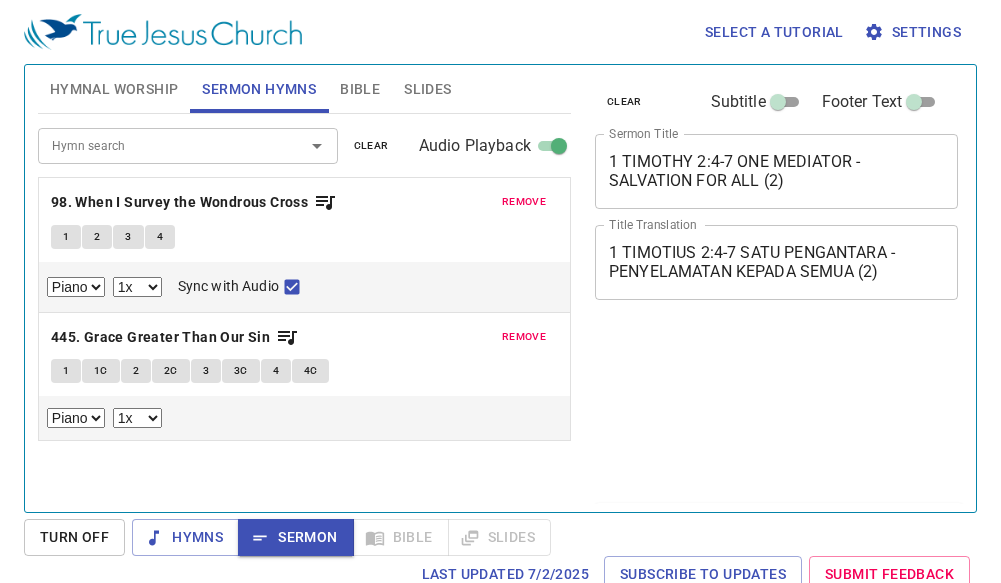 select on "1" 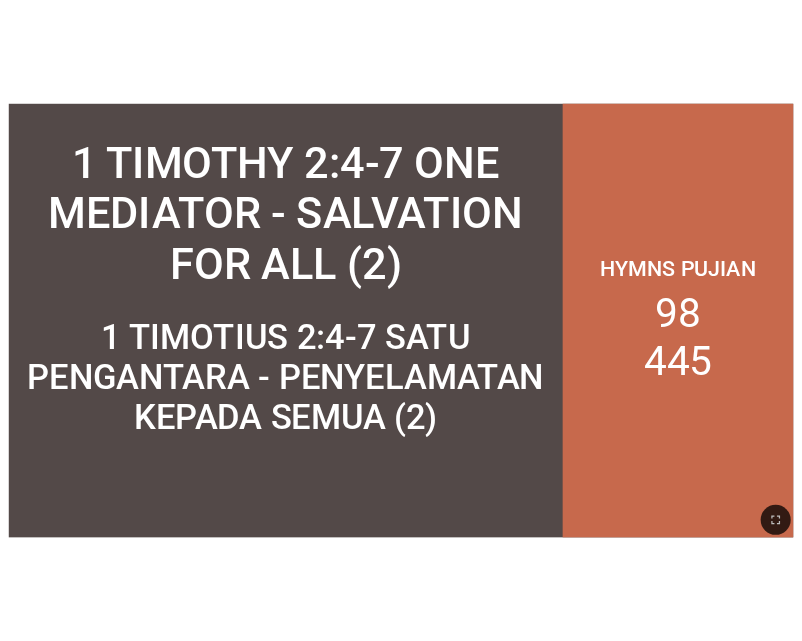 scroll, scrollTop: 0, scrollLeft: 0, axis: both 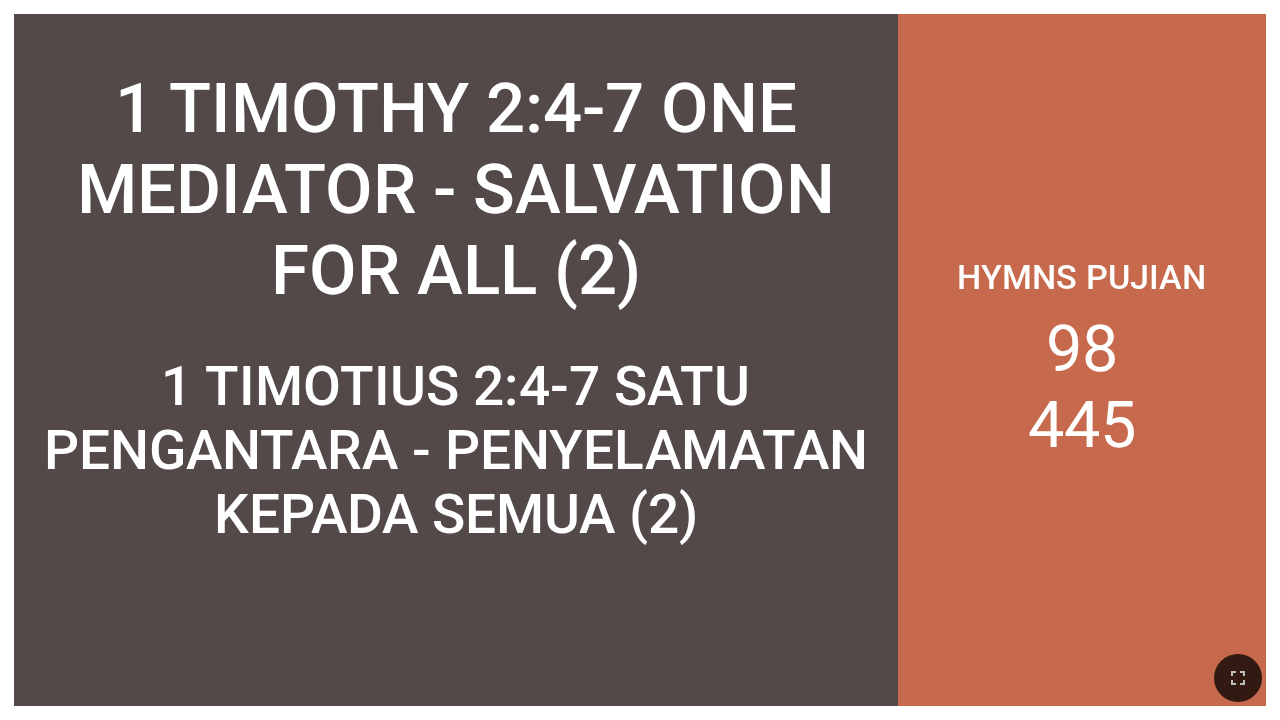 click on "Hymns   Pujian 98 445" at bounding box center [1082, 360] 